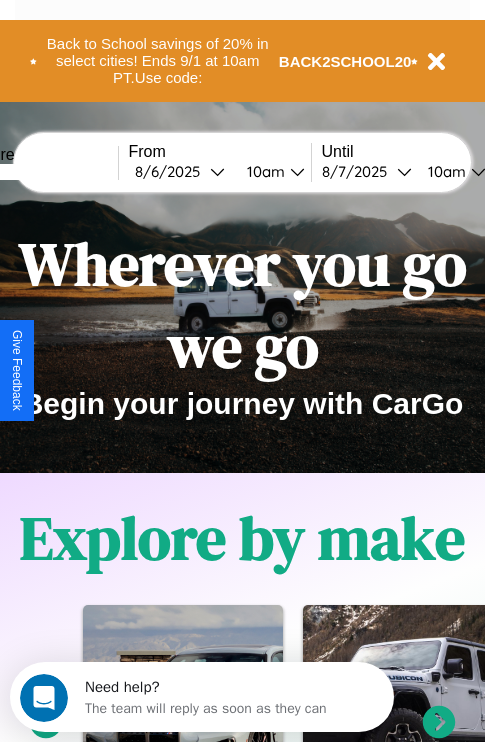 scroll, scrollTop: 0, scrollLeft: 0, axis: both 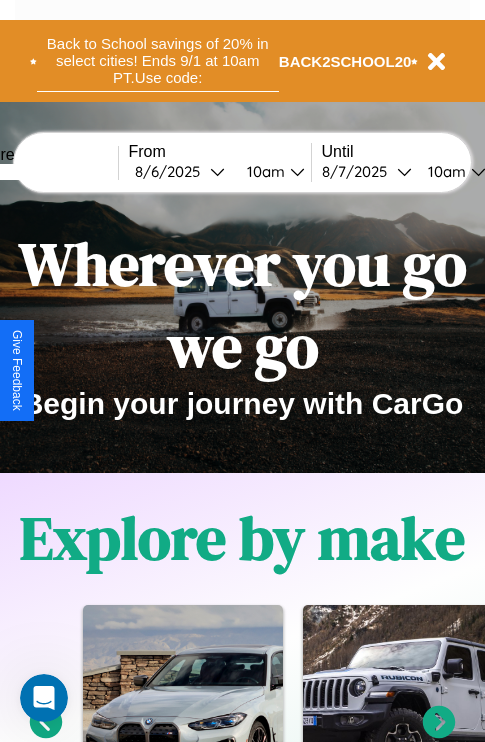 click on "Back to School savings of 20% in select cities! Ends 9/1 at 10am PT.  Use code:" at bounding box center [158, 61] 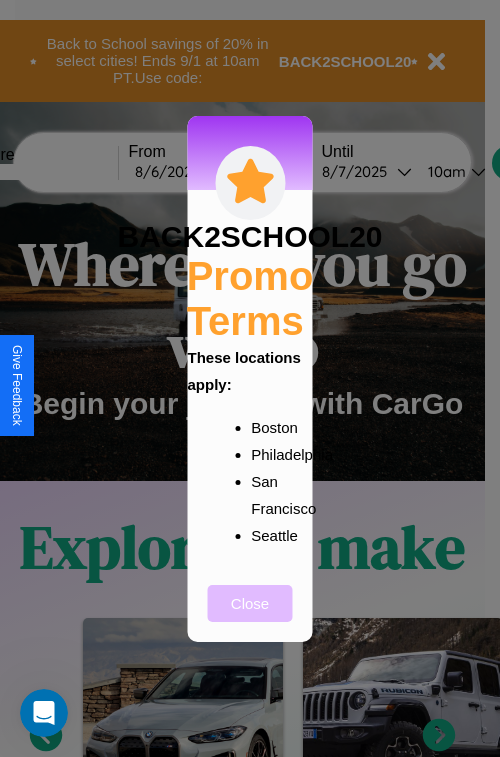 click on "Close" at bounding box center [250, 603] 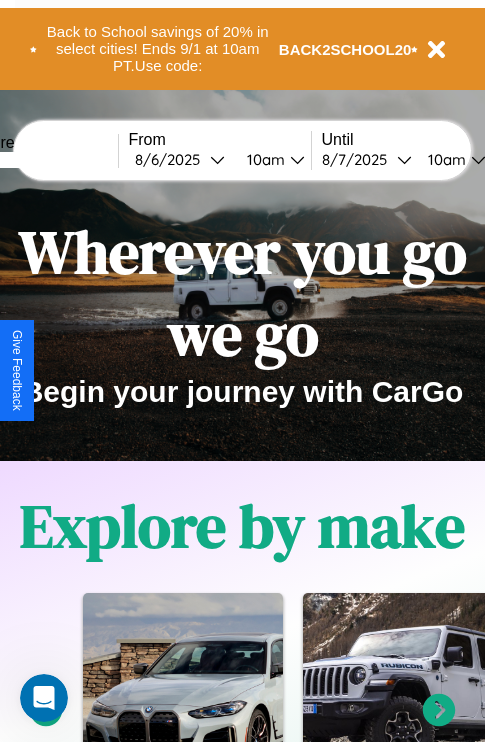 scroll, scrollTop: 0, scrollLeft: 0, axis: both 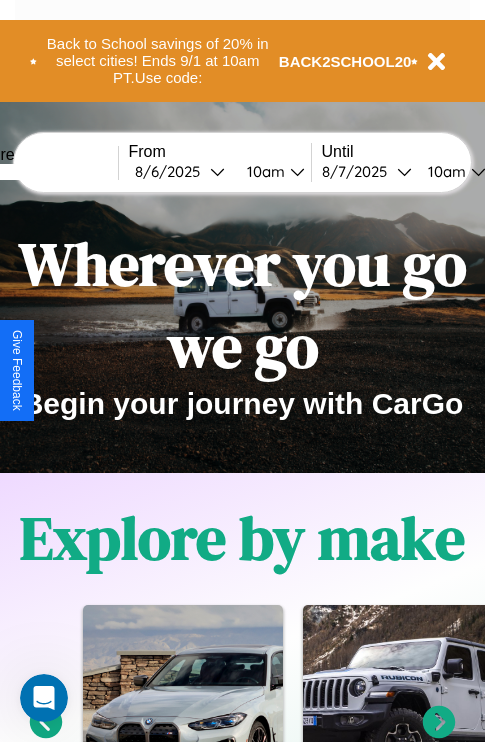 click at bounding box center (43, 172) 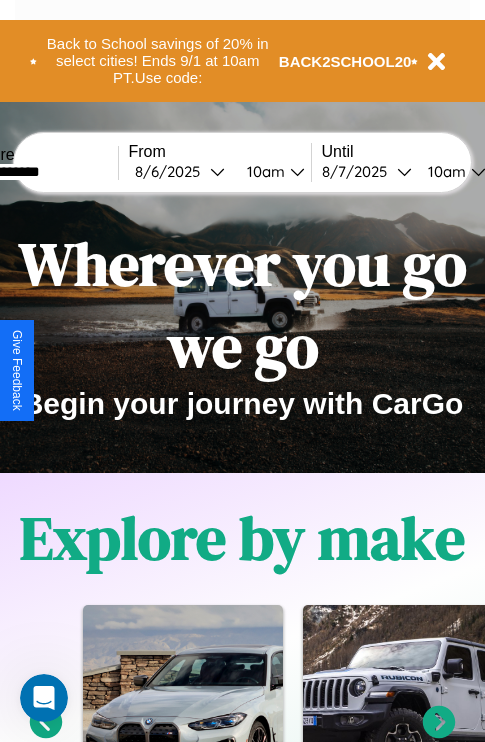 type on "**********" 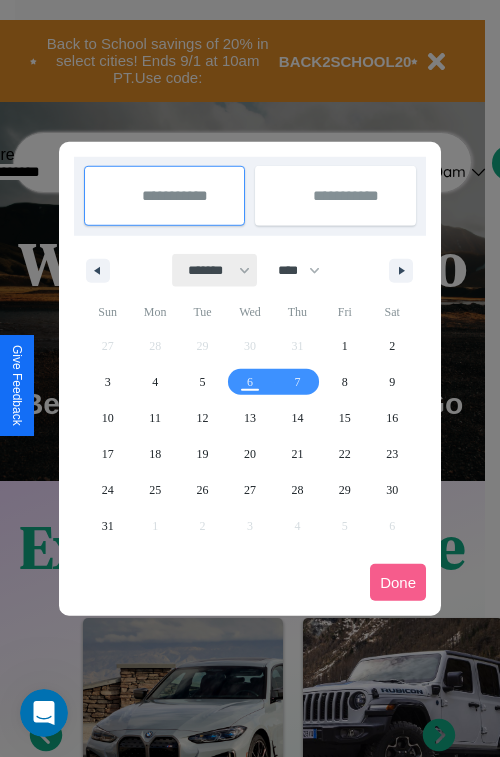 click on "******* ******** ***** ***** *** **** **** ****** ********* ******* ******** ********" at bounding box center (215, 270) 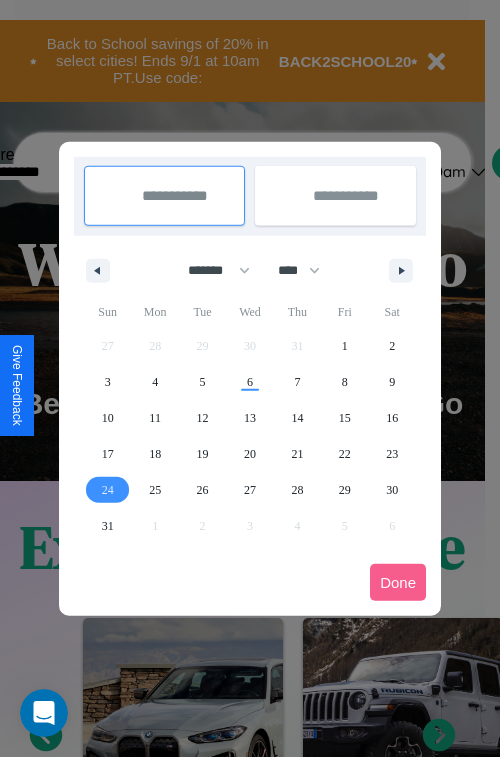 click on "24" at bounding box center (108, 490) 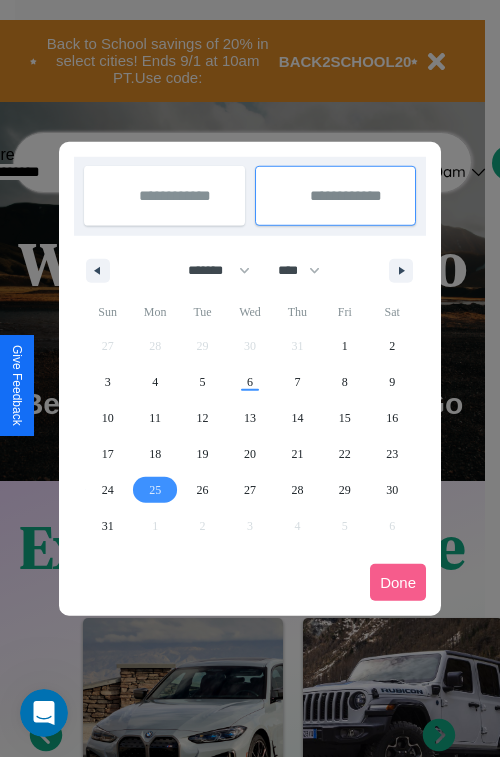 click on "25" at bounding box center (155, 490) 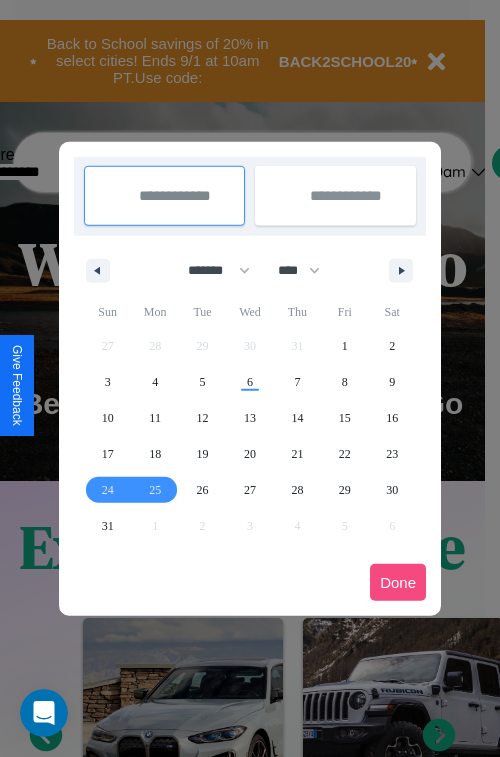 click on "Done" at bounding box center [398, 582] 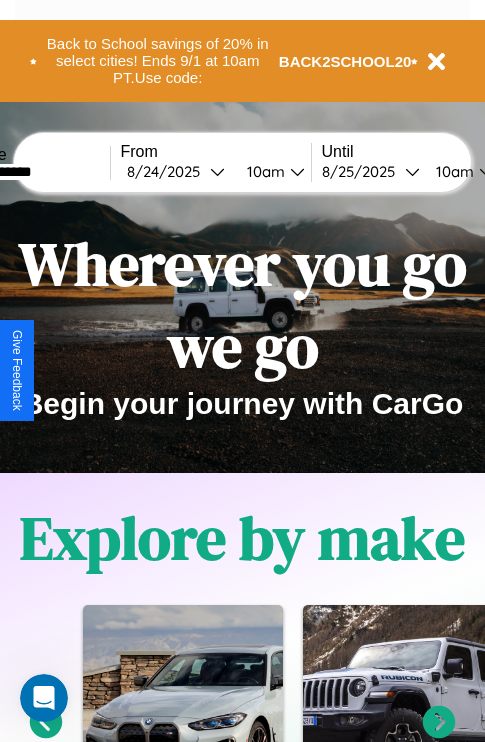 click on "10am" at bounding box center (263, 171) 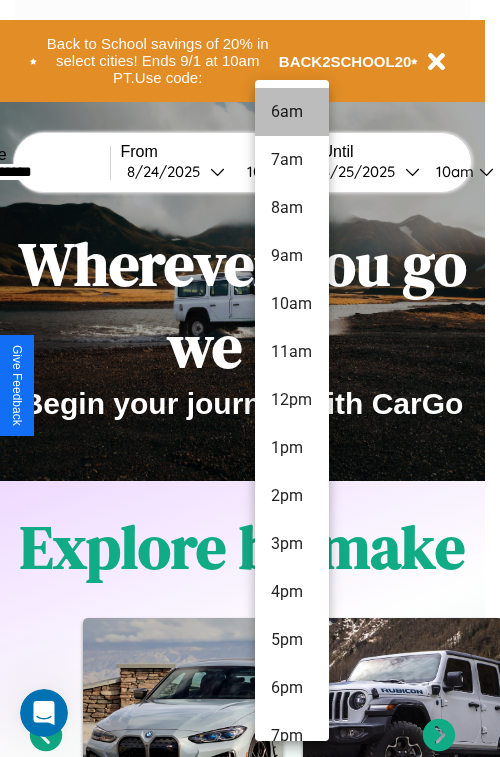 click on "6am" at bounding box center [292, 112] 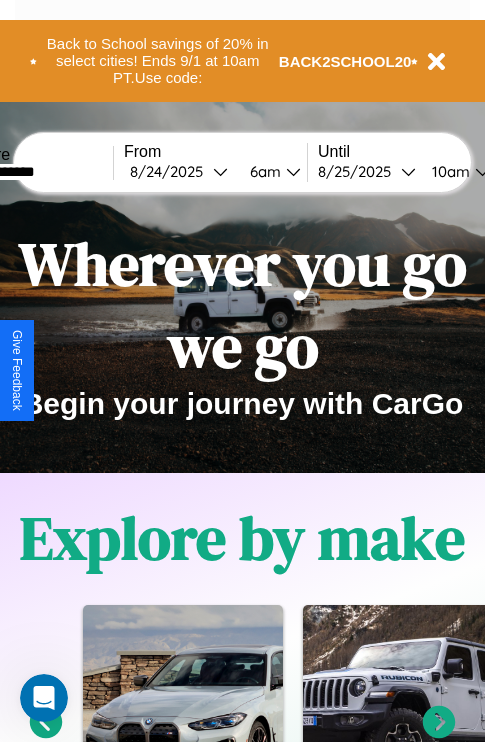 click on "10am" at bounding box center [448, 171] 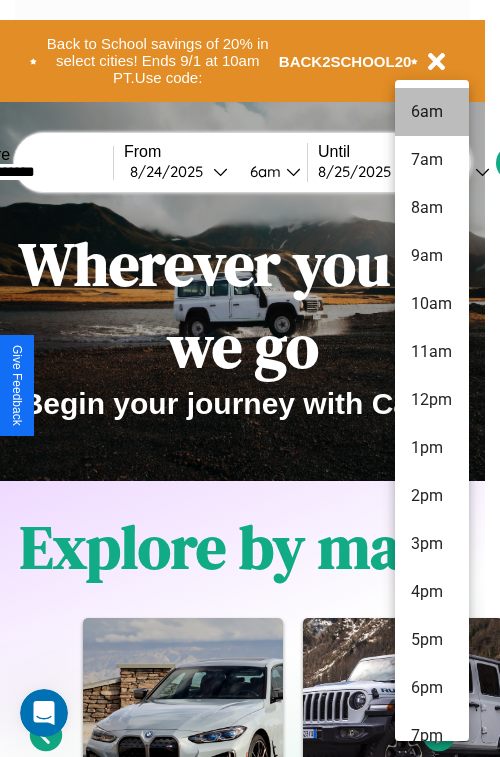 click on "6am" at bounding box center (432, 112) 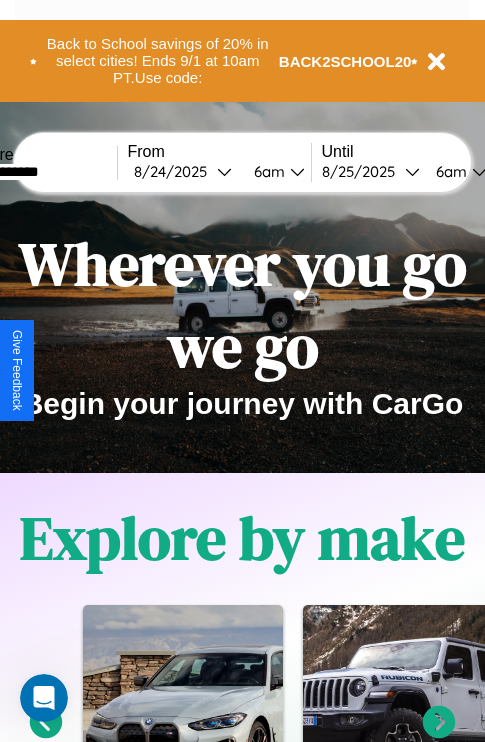 scroll, scrollTop: 0, scrollLeft: 70, axis: horizontal 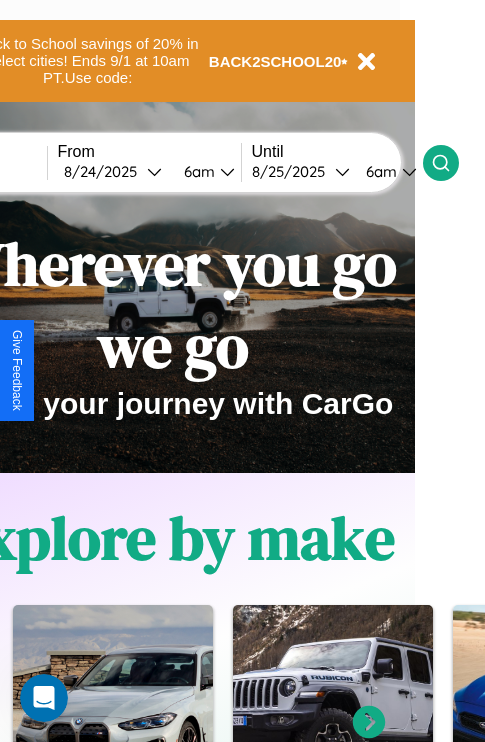 click 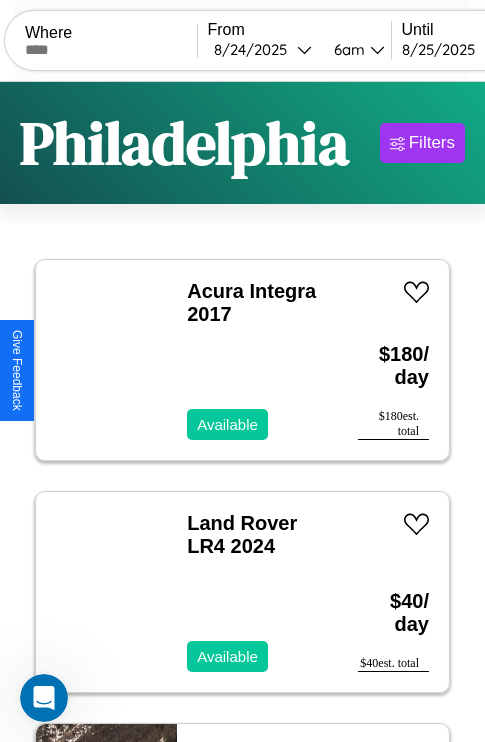 scroll, scrollTop: 79, scrollLeft: 0, axis: vertical 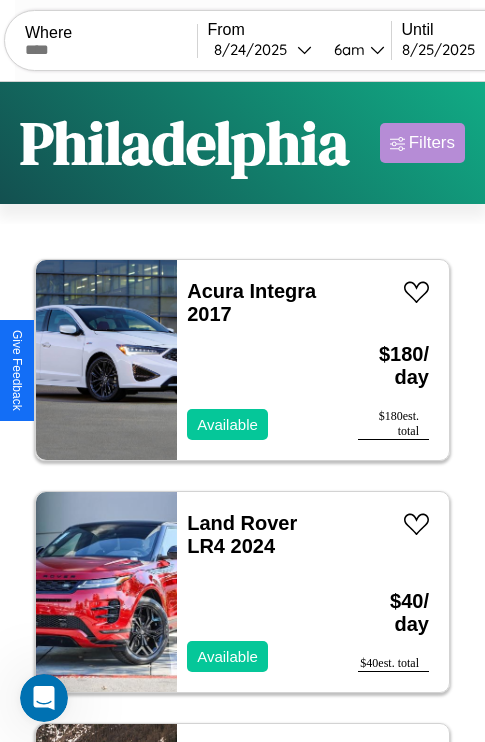 click on "Filters" at bounding box center (432, 143) 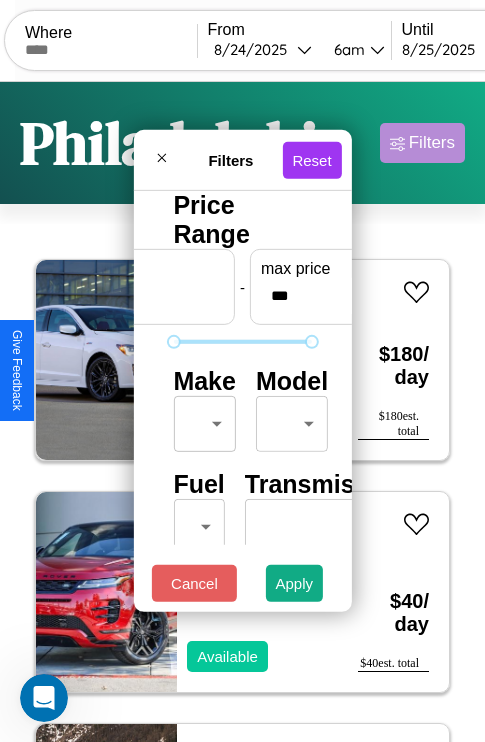 scroll, scrollTop: 162, scrollLeft: 63, axis: both 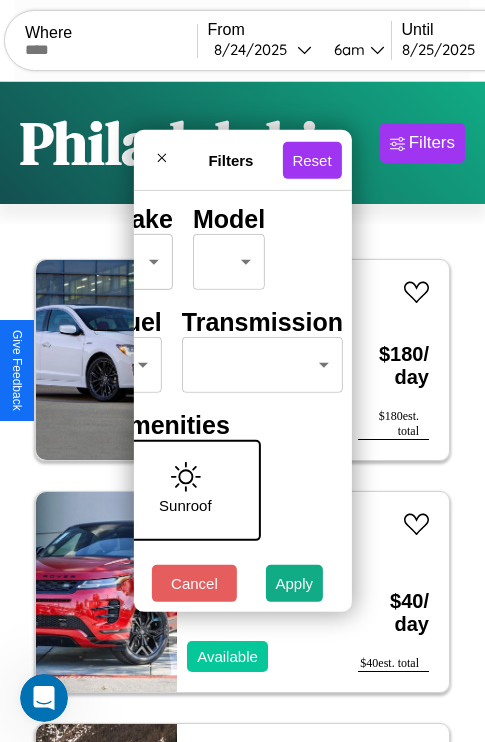 click on "CarGo Where From [DATE] [TIME] Until [DATE] [TIME] Become a Host Login Sign Up [CITY] Filters 36 cars in this area These cars can be picked up in this city. Acura Integra 2017 Available $ 180 / day $ 180 est. total Land Rover LR4 2024 Available $ 40 / day $ 40 est. total Jeep Grand Cherokee L 2018 Available $ 120 / day $ 120 est. total Mazda GLC 2021 Available $ 70 / day $ 70 est. total Aston Martin DBS 2020 Available $ 130 / day $ 130 est. total Subaru XT 2018 Unavailable $ 190 / day $ 190 est. total Jeep Grand Cherokee 2014 Available $ 30 / day $ 30 est. total Infiniti Q70L 2022 Available $ 210 / day $ 210 est. total Land Rover Discovery 2014 Unavailable $ 190 / day $ 190 est. total Toyota Grand Highlander 2018 Available $ 200 / day $ 200 est. total Volkswagen KOMBI 2017 Available $ 160 / day $ 160 est. total Hummer H1 2020 Unavailable $ 170 / day $ 170 est. total GMC Bus Chassis 2018 Available $ 90 / day $ 90" at bounding box center (242, 412) 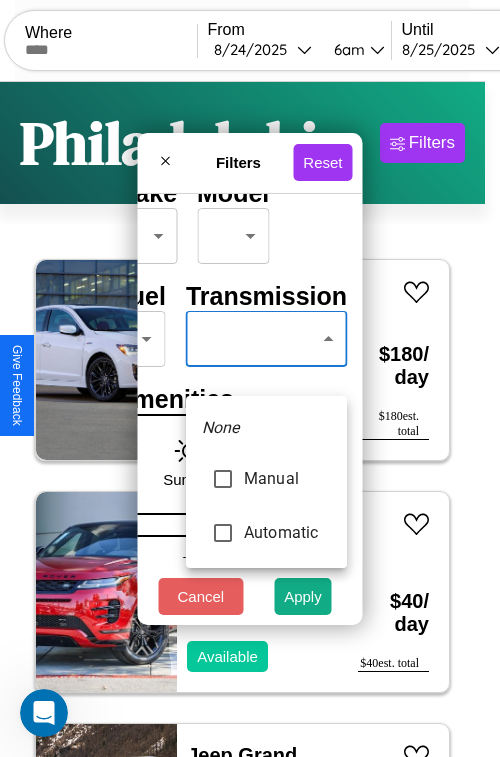 type on "*********" 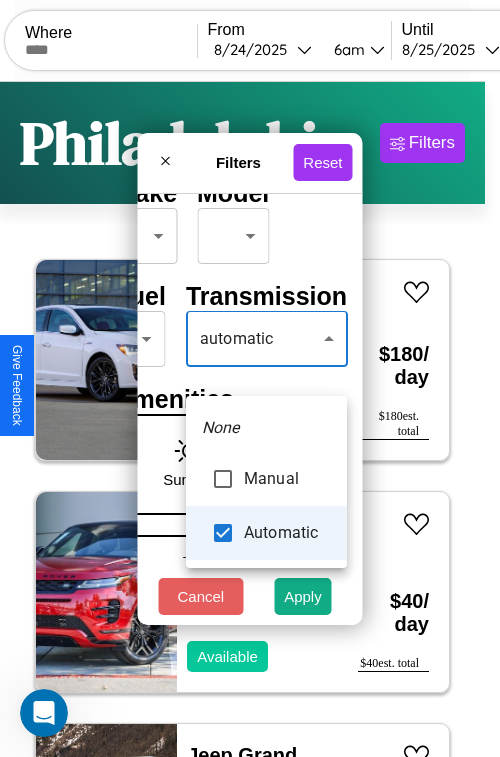 click at bounding box center (250, 378) 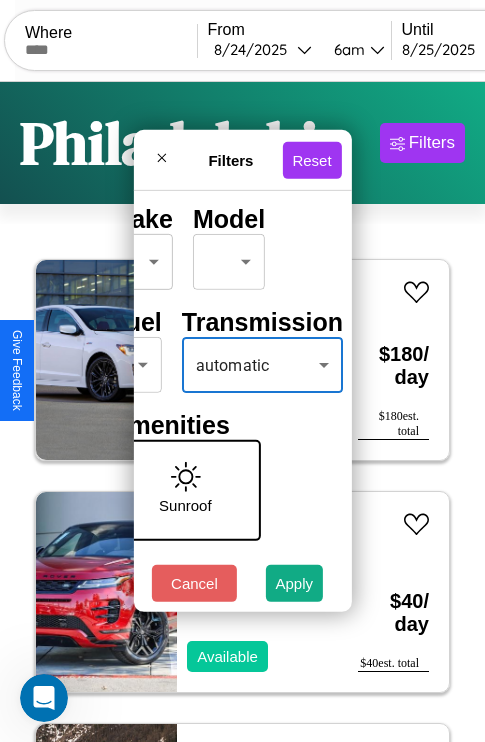 scroll, scrollTop: 162, scrollLeft: 40, axis: both 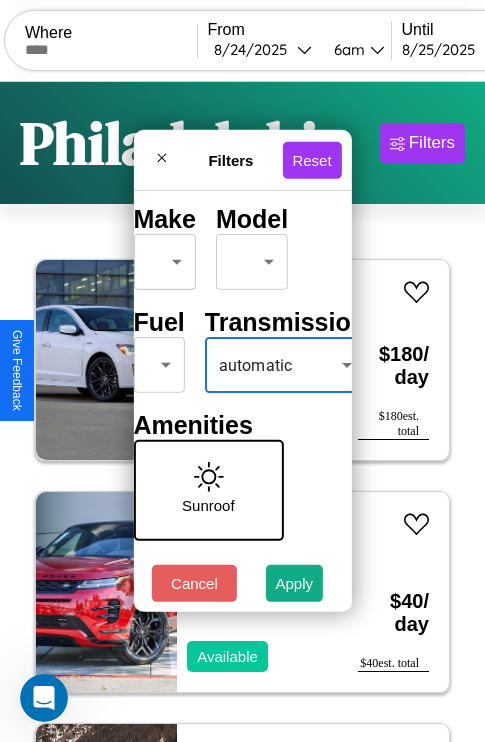 click on "CarGo Where From [DATE] [TIME] Until [DATE] [TIME] Become a Host Login Sign Up [CITY] Filters 36 cars in this area These cars can be picked up in this city. Acura Integra 2017 Available $ 180 / day $ 180 est. total Land Rover LR4 2024 Available $ 40 / day $ 40 est. total Jeep Grand Cherokee L 2018 Available $ 120 / day $ 120 est. total Mazda GLC 2021 Available $ 70 / day $ 70 est. total Aston Martin DBS 2020 Available $ 130 / day $ 130 est. total Subaru XT 2018 Unavailable $ 190 / day $ 190 est. total Jeep Grand Cherokee 2014 Available $ 30 / day $ 30 est. total Infiniti Q70L 2022 Available $ 210 / day $ 210 est. total Land Rover Discovery 2014 Unavailable $ 190 / day $ 190 est. total Toyota Grand Highlander 2018 Available $ 200 / day $ 200 est. total Volkswagen KOMBI 2017 Available $ 160 / day $ 160 est. total Hummer H1 2020 Unavailable $ 170 / day $ 170 est. total GMC Bus Chassis 2018 Available $ 90 / day $ 90" at bounding box center (242, 412) 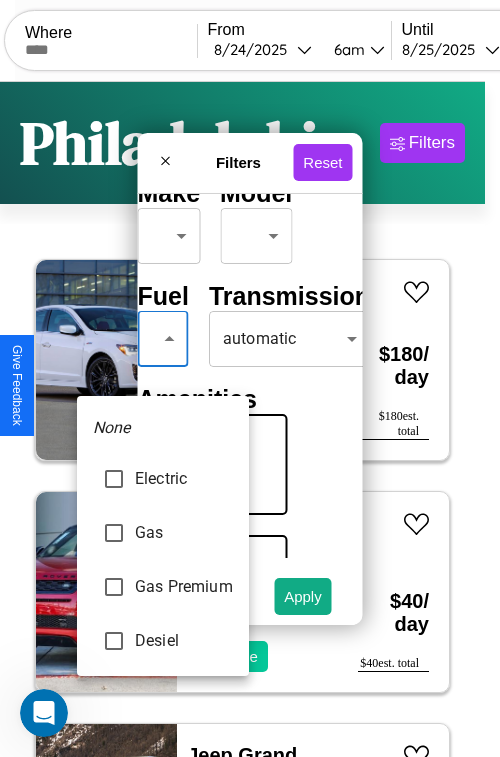 type on "***" 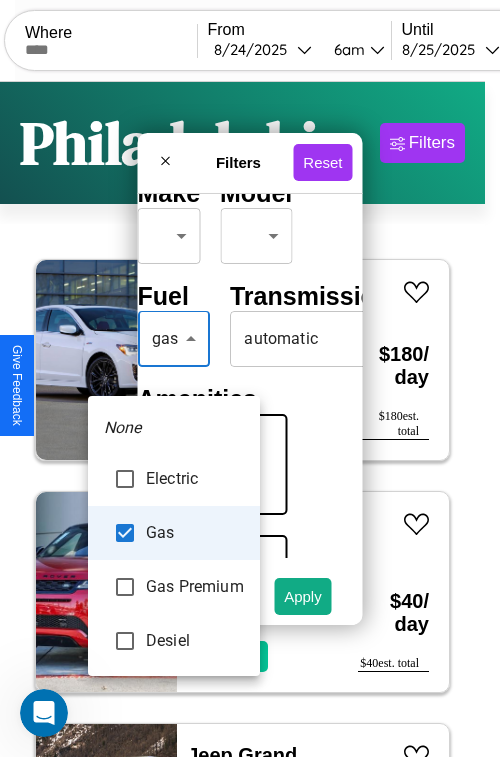 click at bounding box center (250, 378) 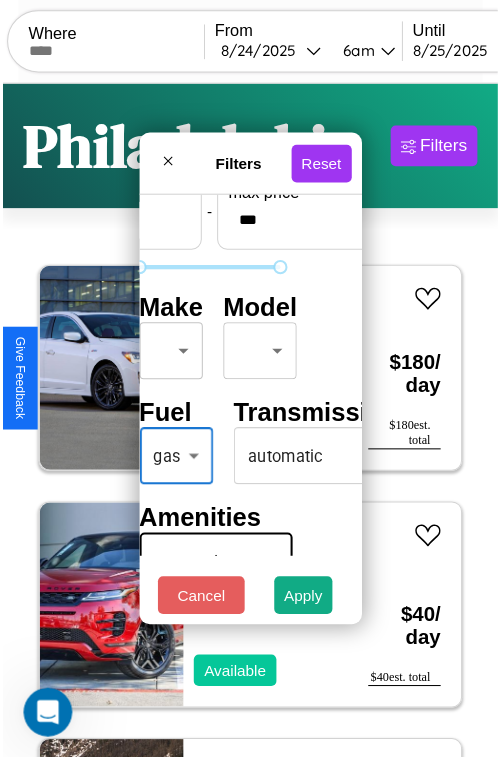 scroll, scrollTop: 59, scrollLeft: 40, axis: both 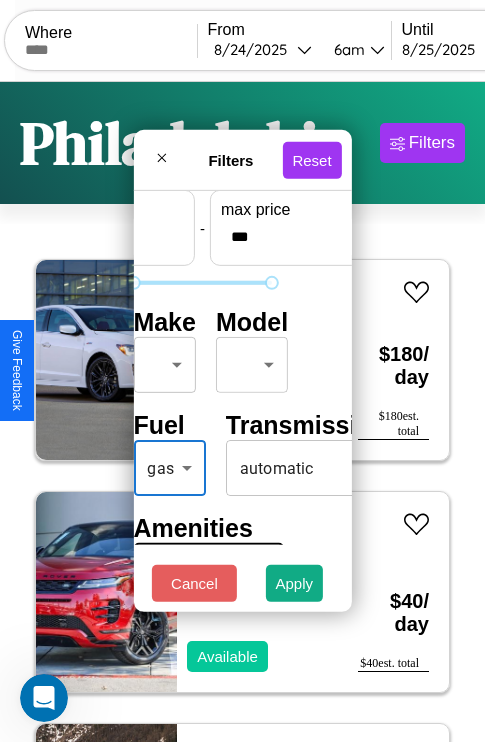 click on "CarGo Where From [DATE] [TIME] Until [DATE] [TIME] Become a Host Login Sign Up [CITY] Filters 36 cars in this area These cars can be picked up in this city. Acura Integra 2017 Available $ 180 / day $ 180 est. total Land Rover LR4 2024 Available $ 40 / day $ 40 est. total Jeep Grand Cherokee L 2018 Available $ 120 / day $ 120 est. total Mazda GLC 2021 Available $ 70 / day $ 70 est. total Aston Martin DBS 2020 Available $ 130 / day $ 130 est. total Subaru XT 2018 Unavailable $ 190 / day $ 190 est. total Jeep Grand Cherokee 2014 Available $ 30 / day $ 30 est. total Infiniti Q70L 2022 Available $ 210 / day $ 210 est. total Land Rover Discovery 2014 Unavailable $ 190 / day $ 190 est. total Toyota Grand Highlander 2018 Available $ 200 / day $ 200 est. total Volkswagen KOMBI 2017 Available $ 160 / day $ 160 est. total Hummer H1 2020 Unavailable $ 170 / day $ 170 est. total GMC Bus Chassis 2018 Available $ 90 / day $ 90" at bounding box center [242, 412] 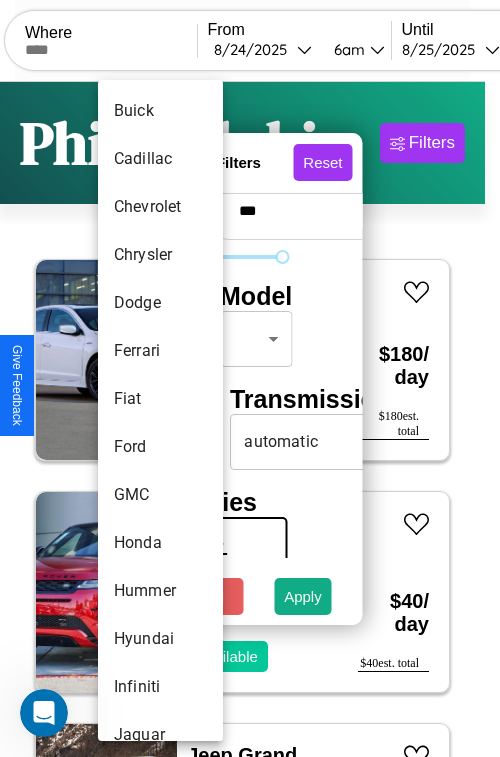 scroll, scrollTop: 662, scrollLeft: 0, axis: vertical 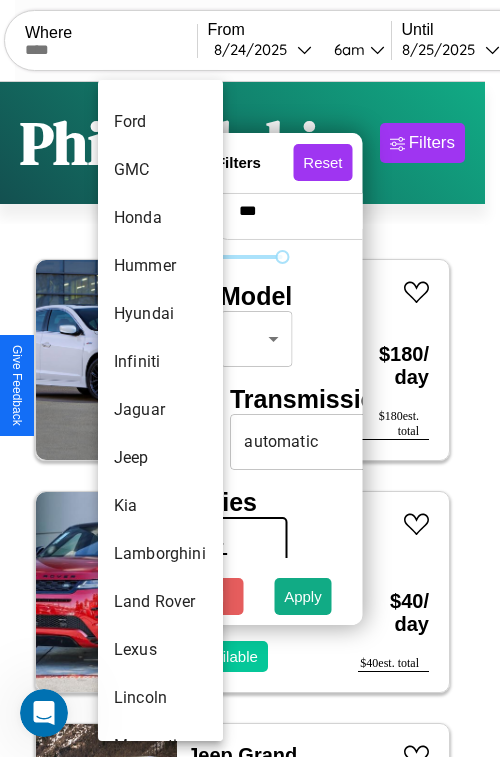 click on "Jaguar" at bounding box center (160, 410) 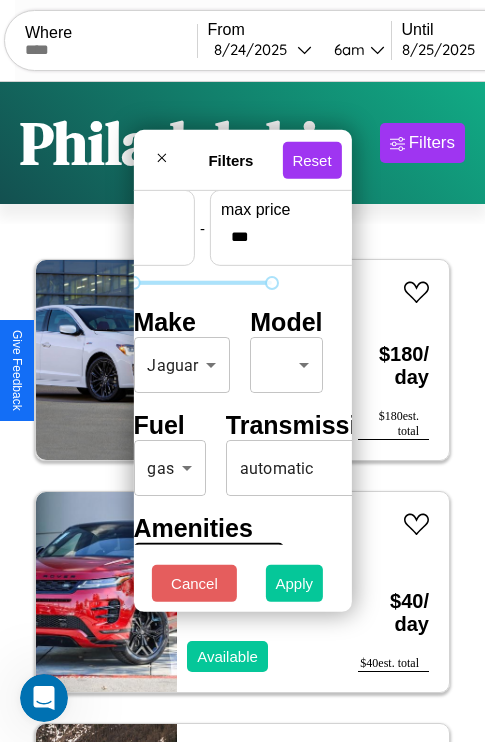 click on "Apply" at bounding box center [295, 583] 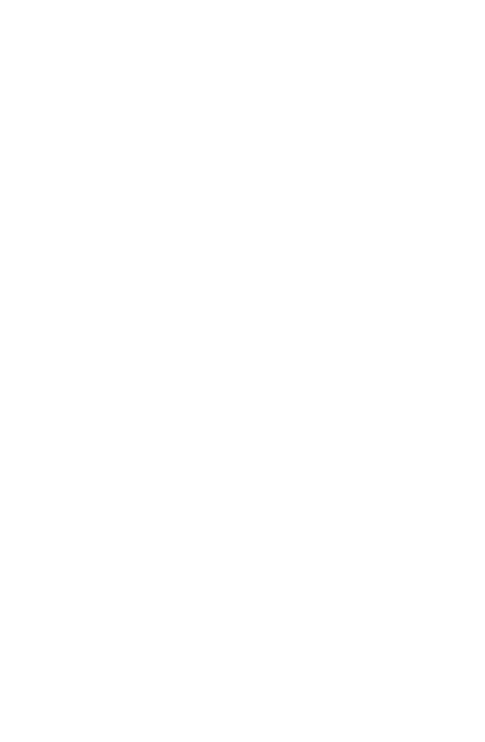 scroll, scrollTop: 0, scrollLeft: 0, axis: both 